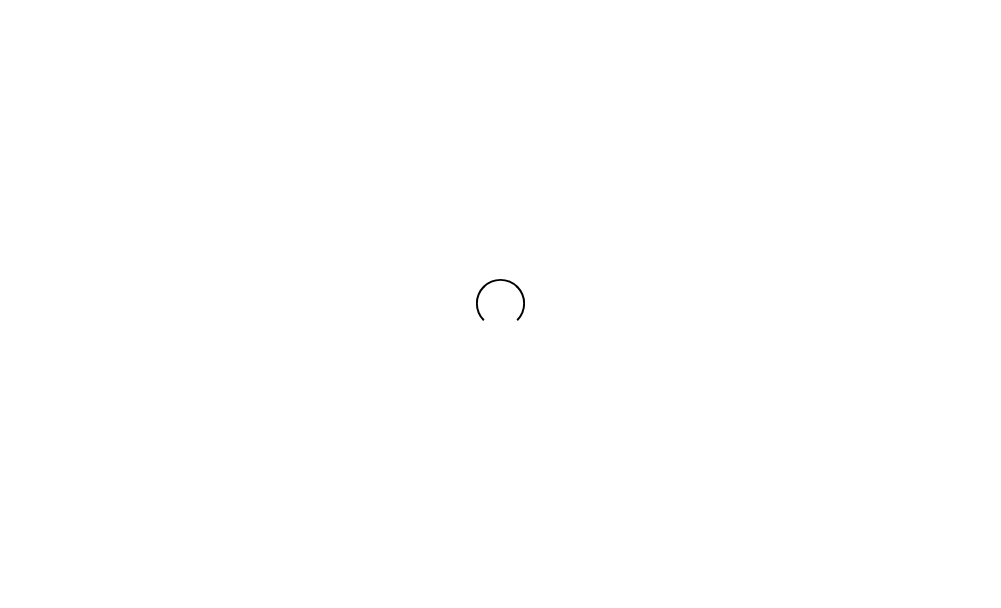 scroll, scrollTop: 0, scrollLeft: 0, axis: both 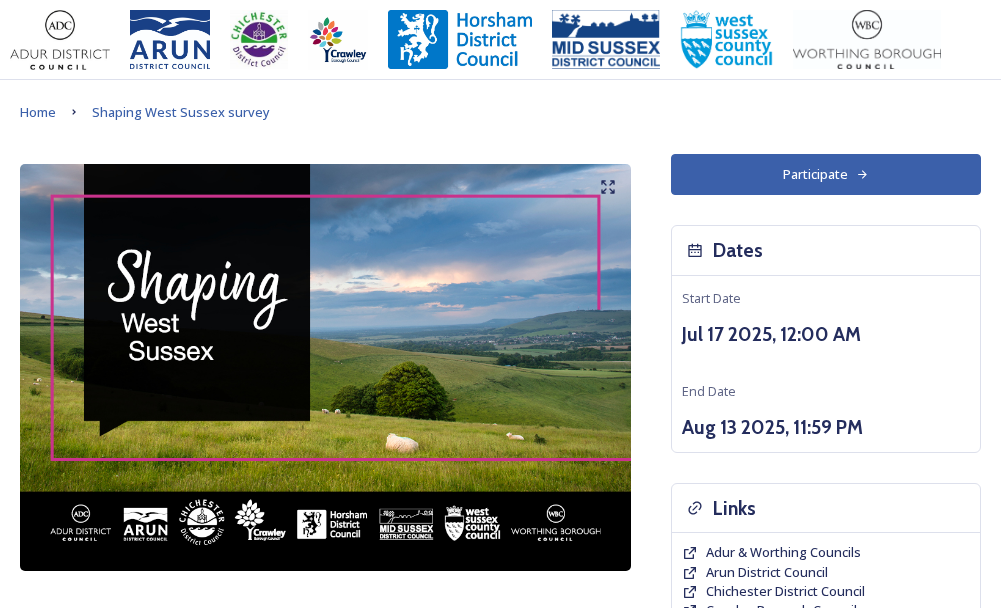 click on "Participate" at bounding box center [826, 174] 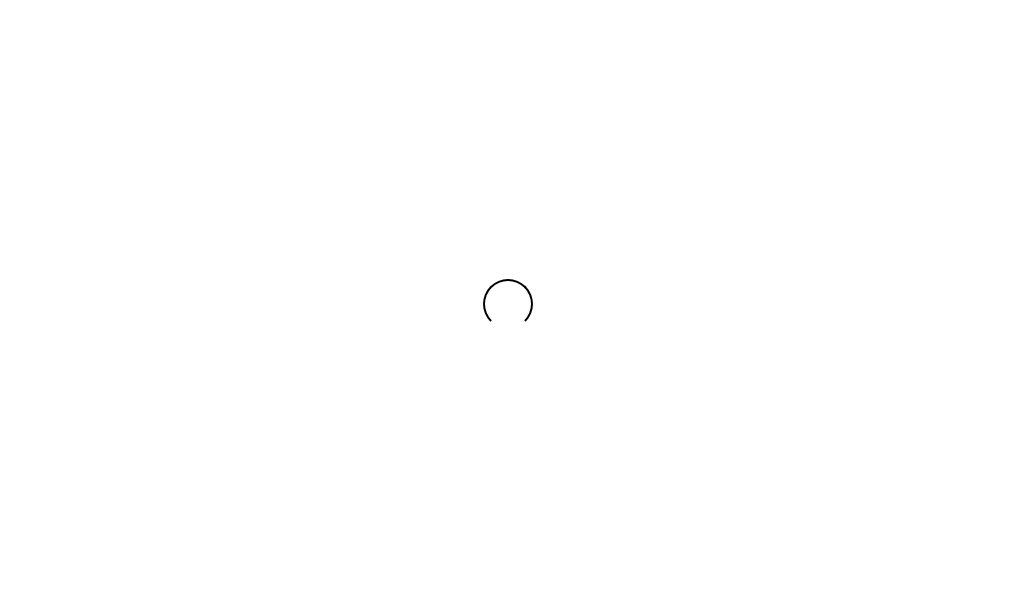 scroll, scrollTop: 0, scrollLeft: 0, axis: both 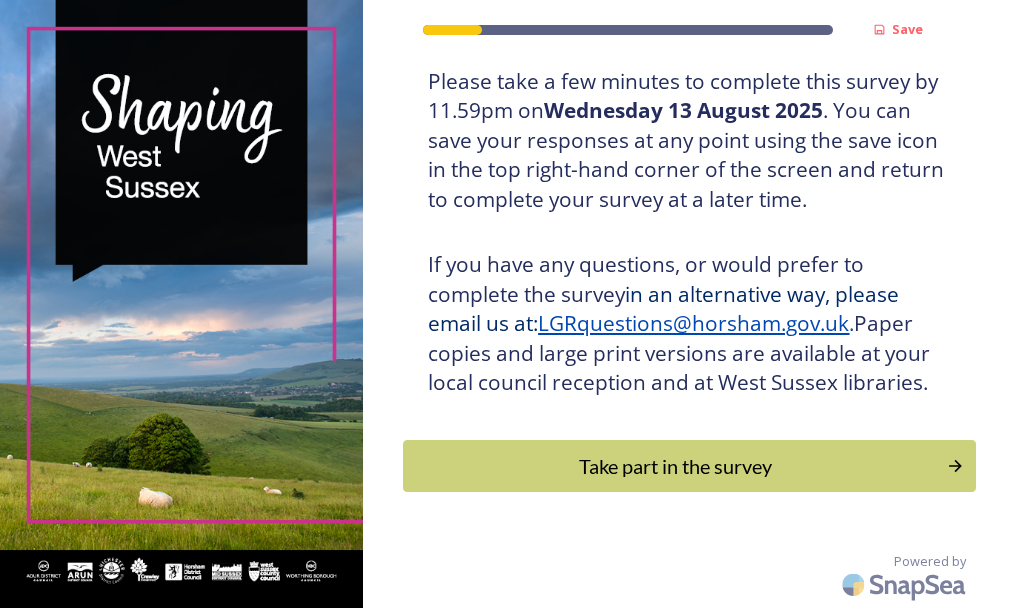 click on "Take part in the survey" at bounding box center (675, 466) 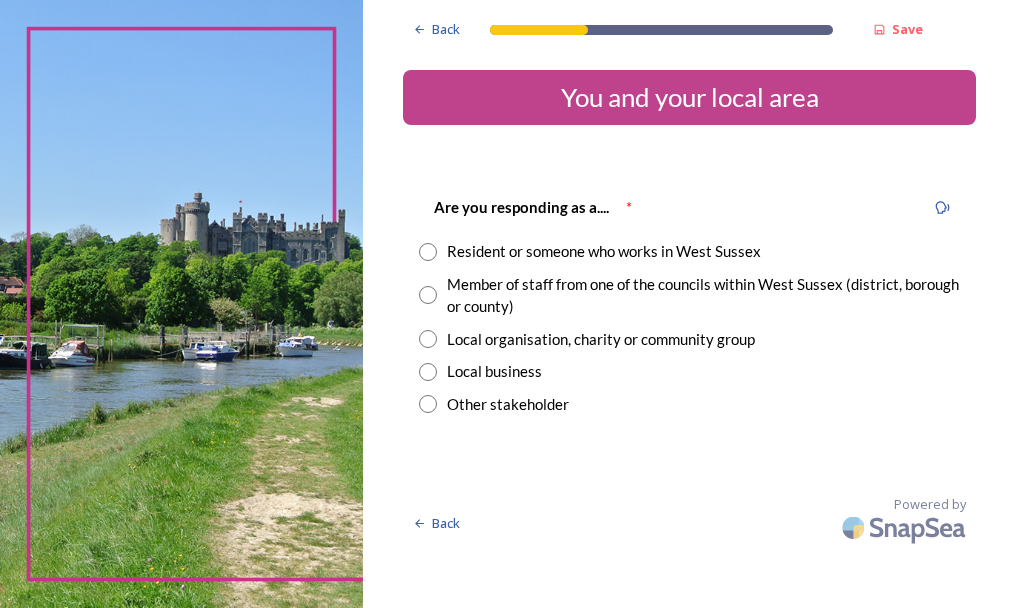 click at bounding box center (428, 295) 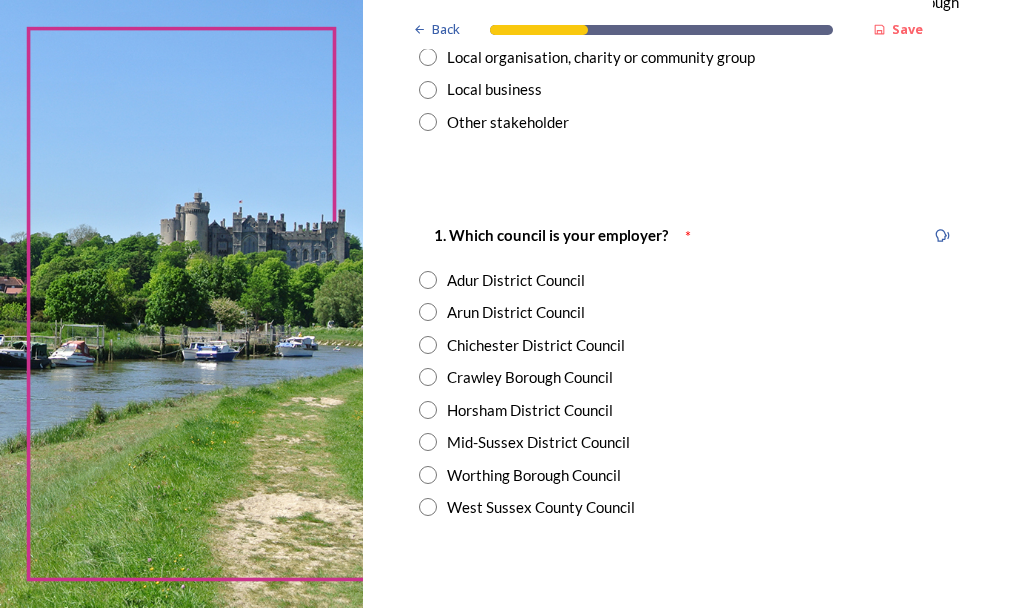 scroll, scrollTop: 300, scrollLeft: 0, axis: vertical 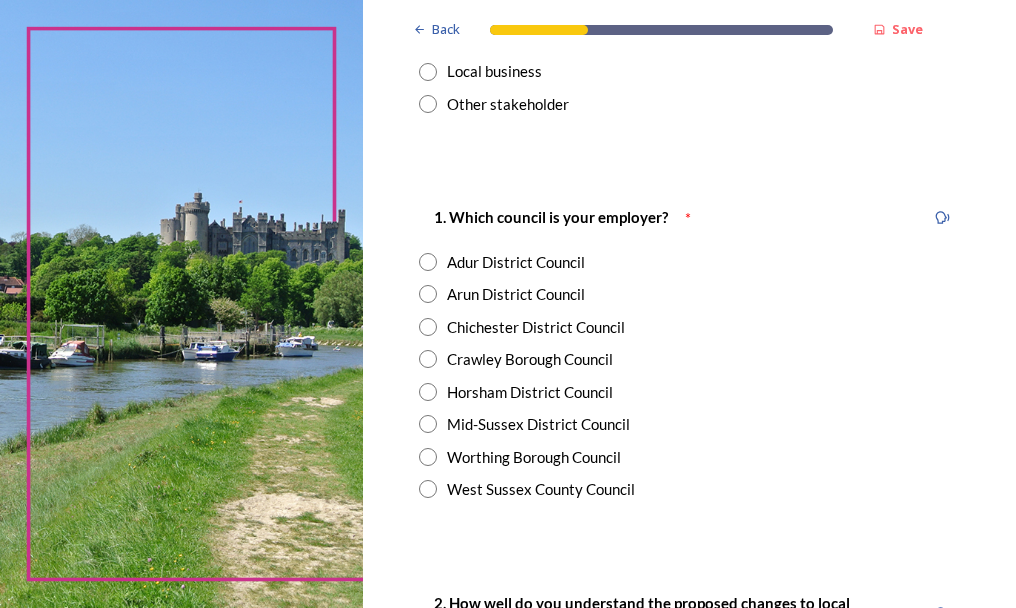 click at bounding box center (428, 327) 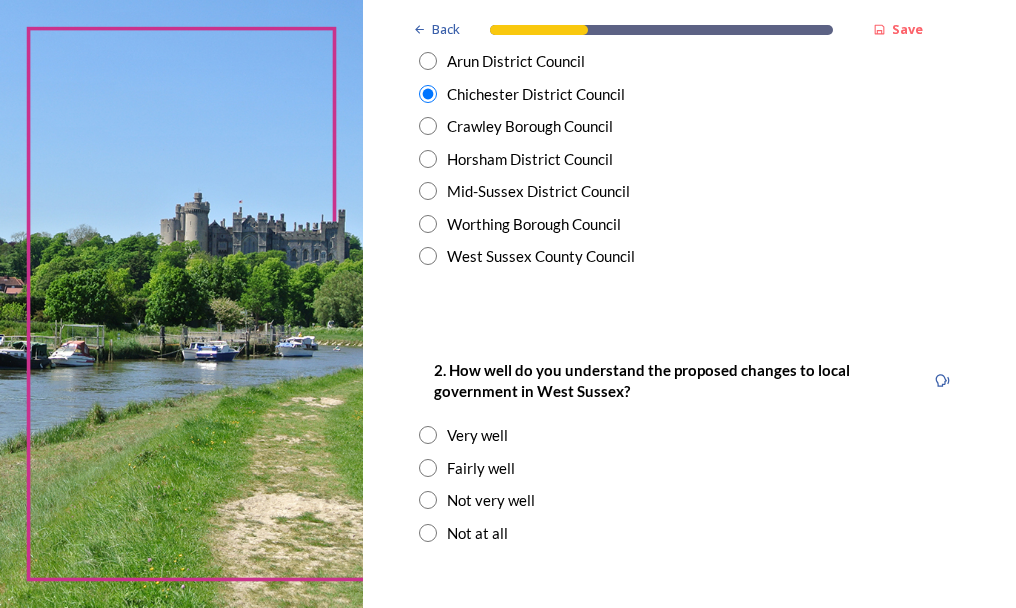 scroll, scrollTop: 600, scrollLeft: 0, axis: vertical 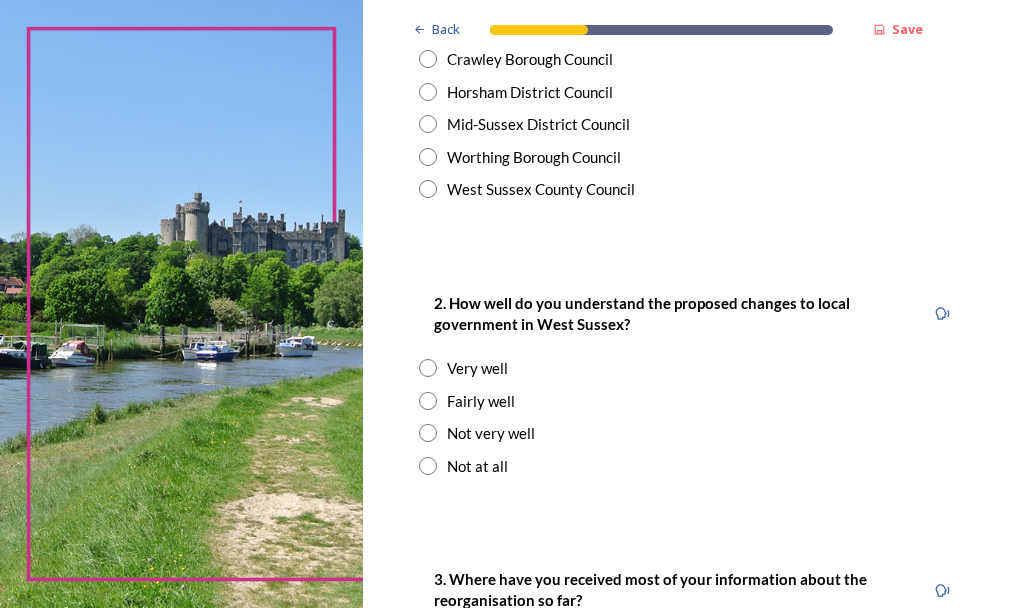click at bounding box center (428, 401) 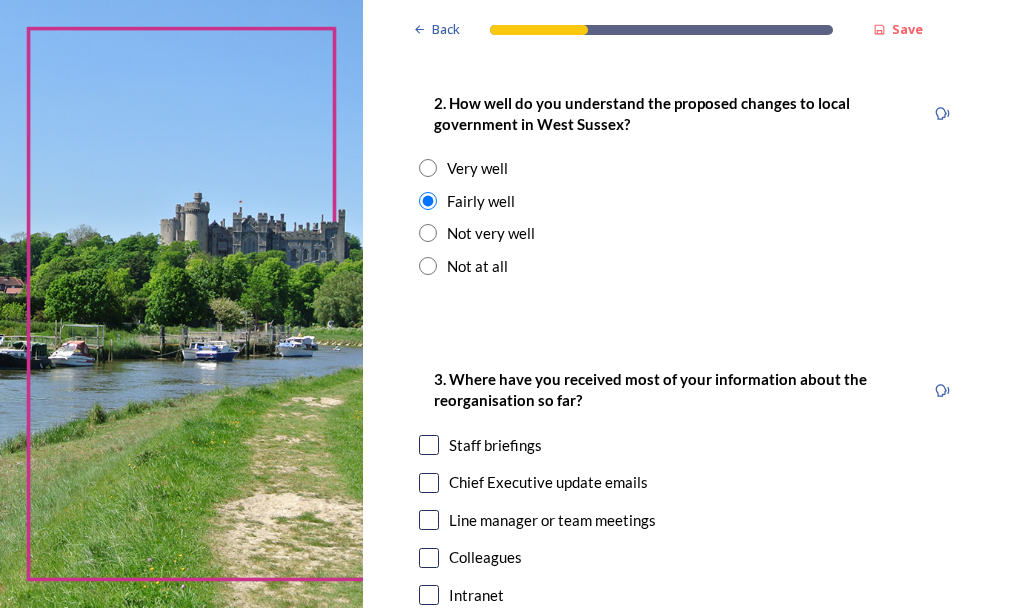 scroll, scrollTop: 900, scrollLeft: 0, axis: vertical 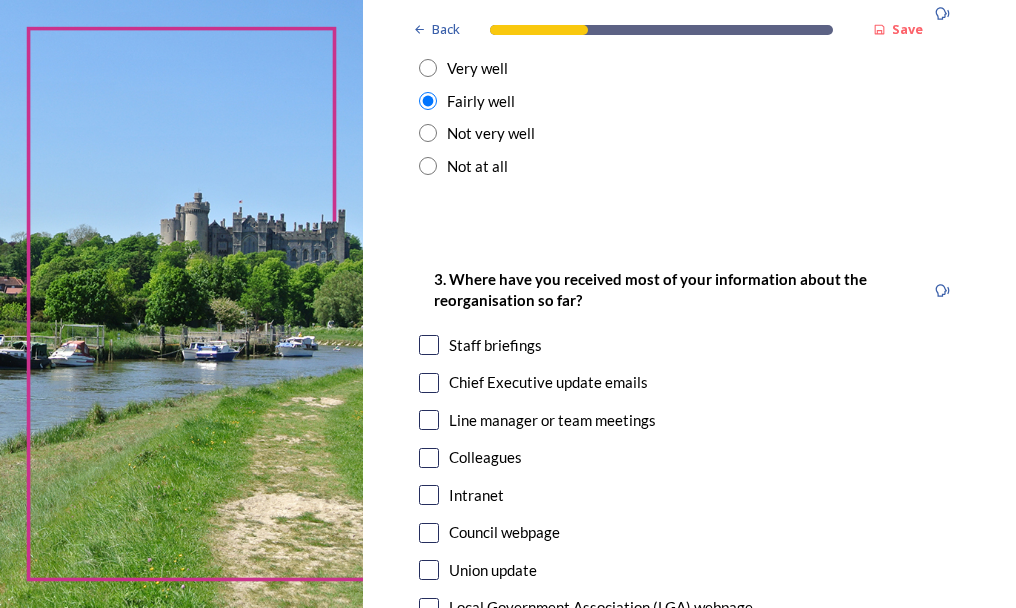 click at bounding box center [429, 345] 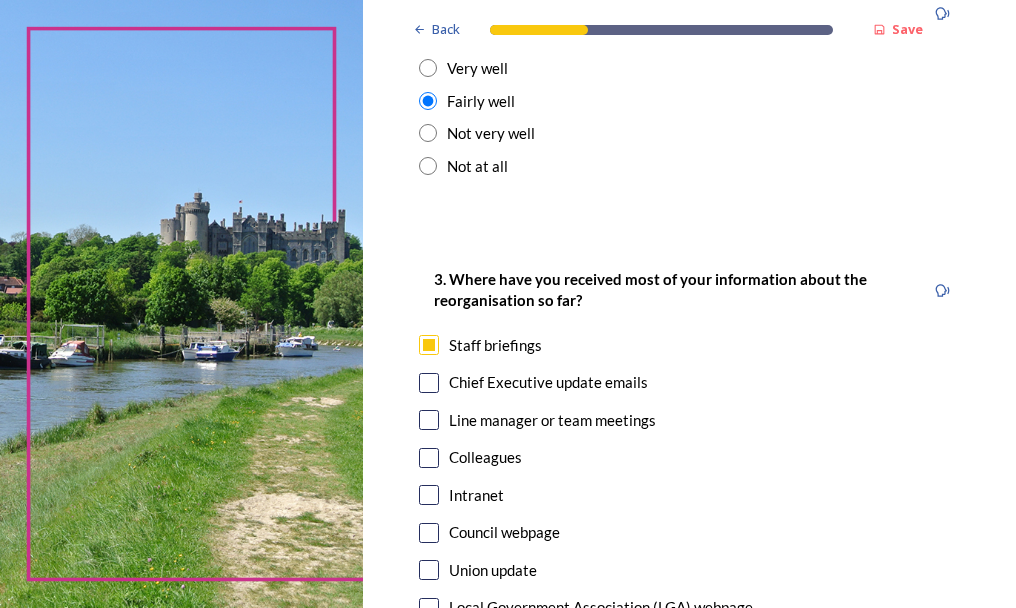 click at bounding box center (429, 383) 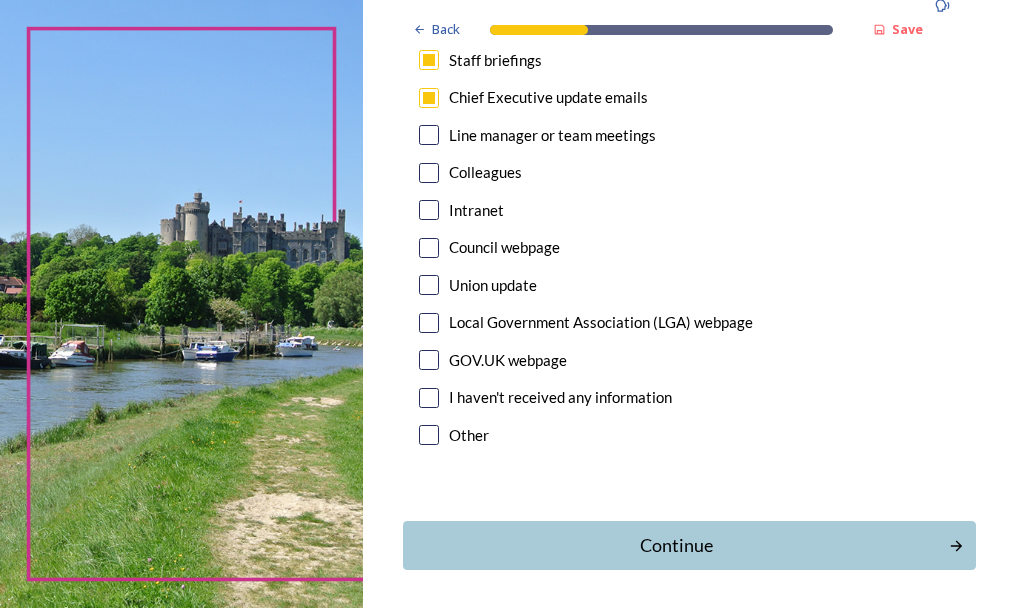 scroll, scrollTop: 1200, scrollLeft: 0, axis: vertical 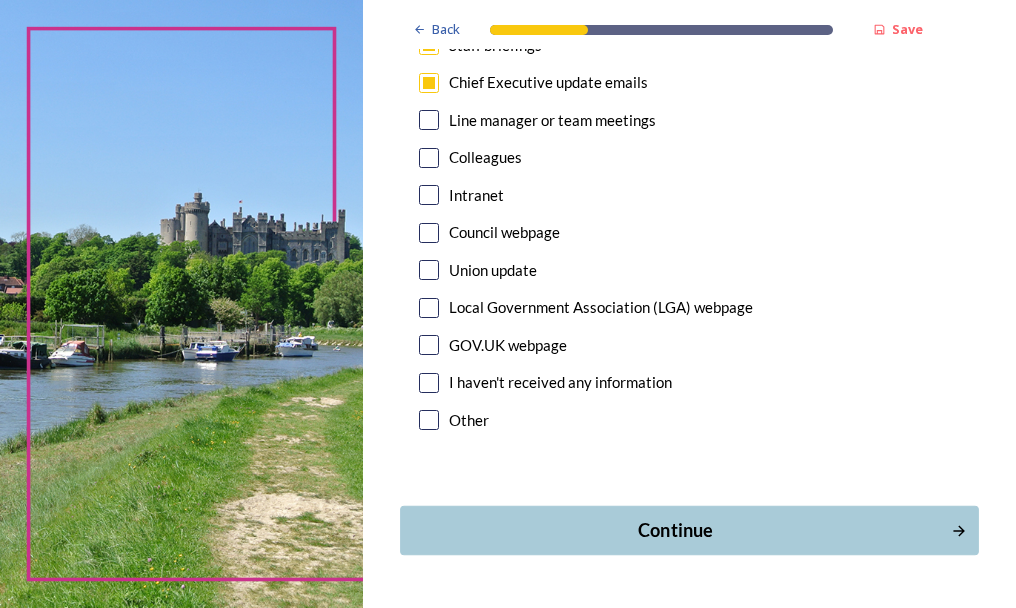 click on "Continue" at bounding box center [676, 530] 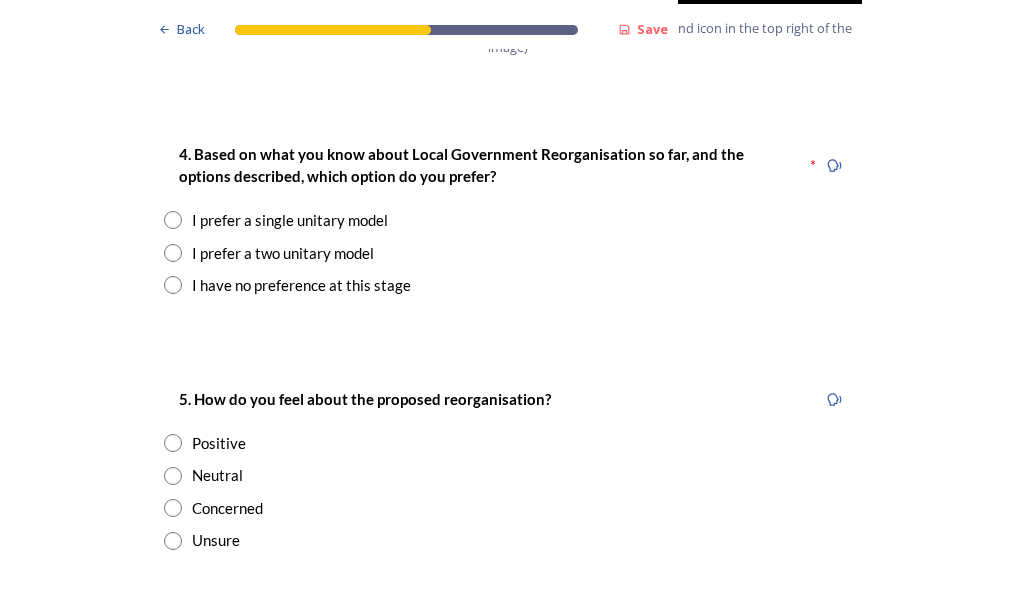 scroll, scrollTop: 2600, scrollLeft: 0, axis: vertical 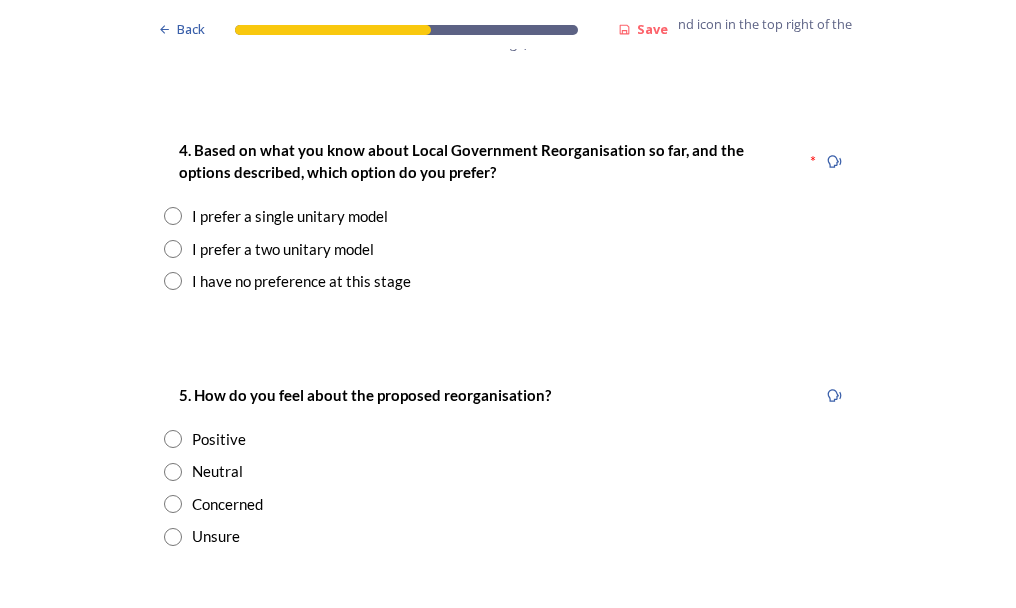 click at bounding box center [173, 249] 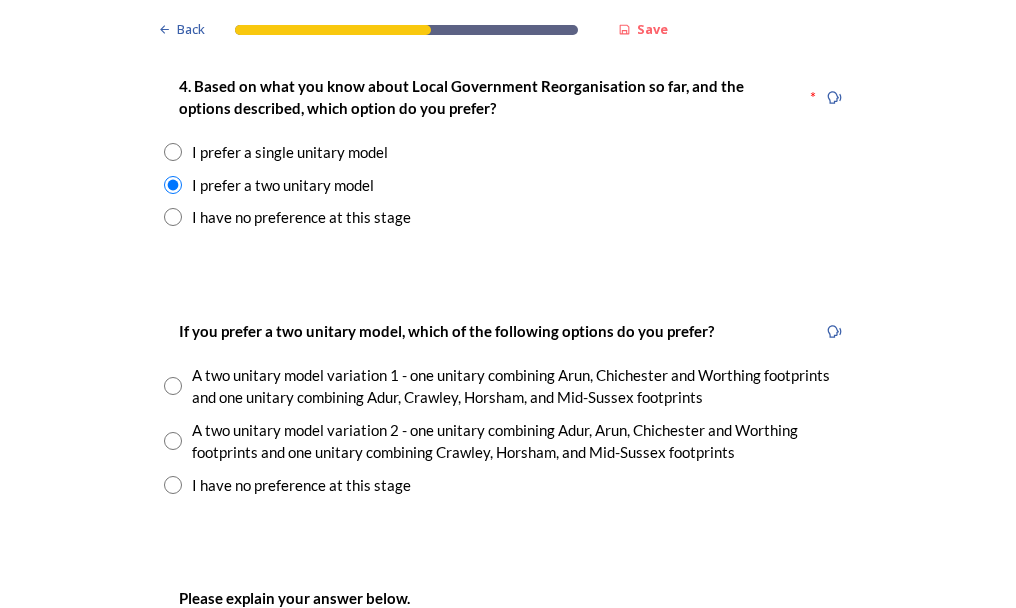 scroll, scrollTop: 2700, scrollLeft: 0, axis: vertical 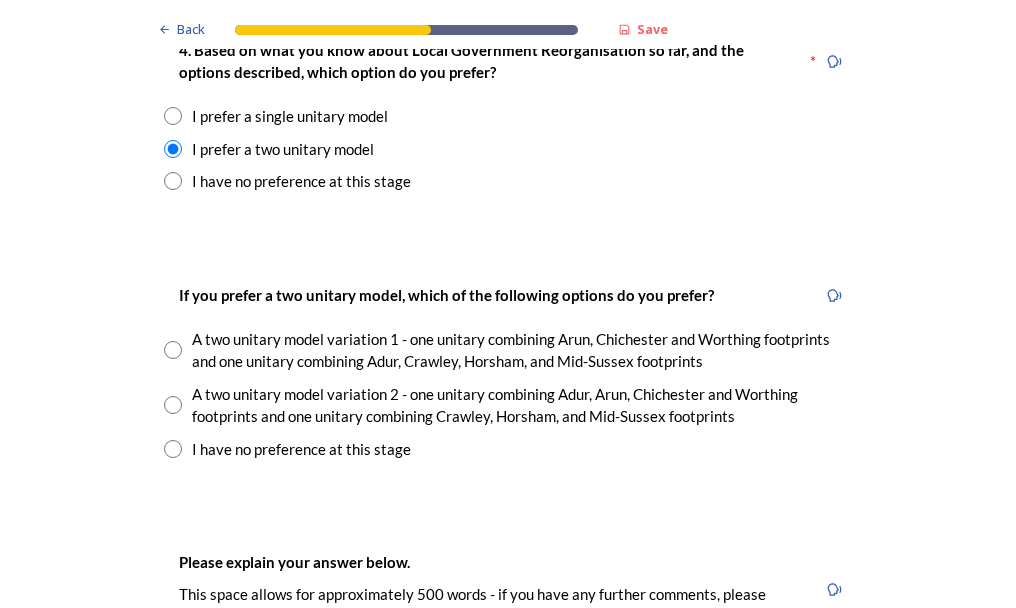 drag, startPoint x: 161, startPoint y: 406, endPoint x: 203, endPoint y: 406, distance: 42 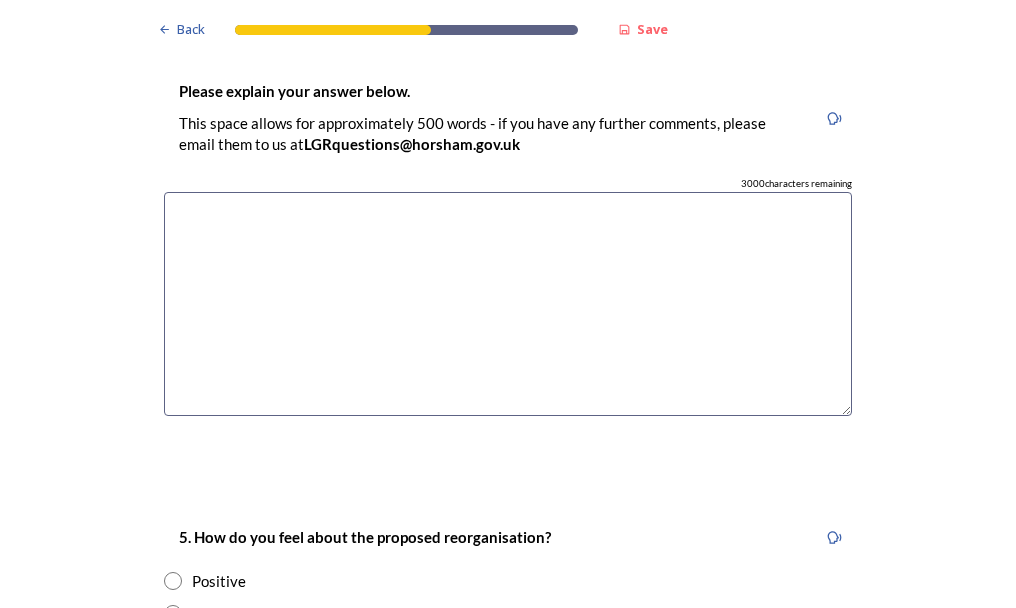 scroll, scrollTop: 3200, scrollLeft: 0, axis: vertical 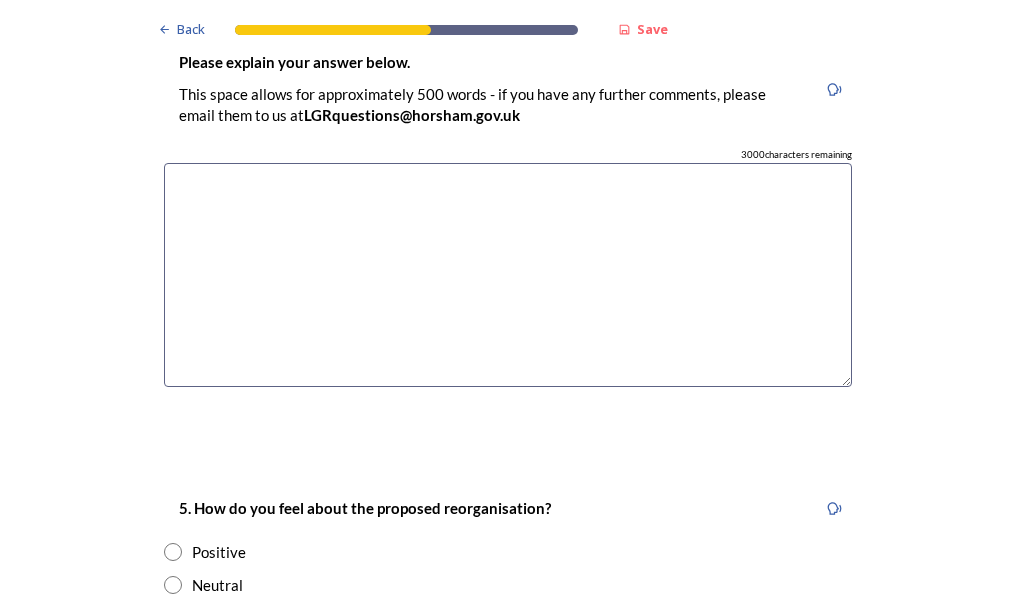 click at bounding box center [508, 275] 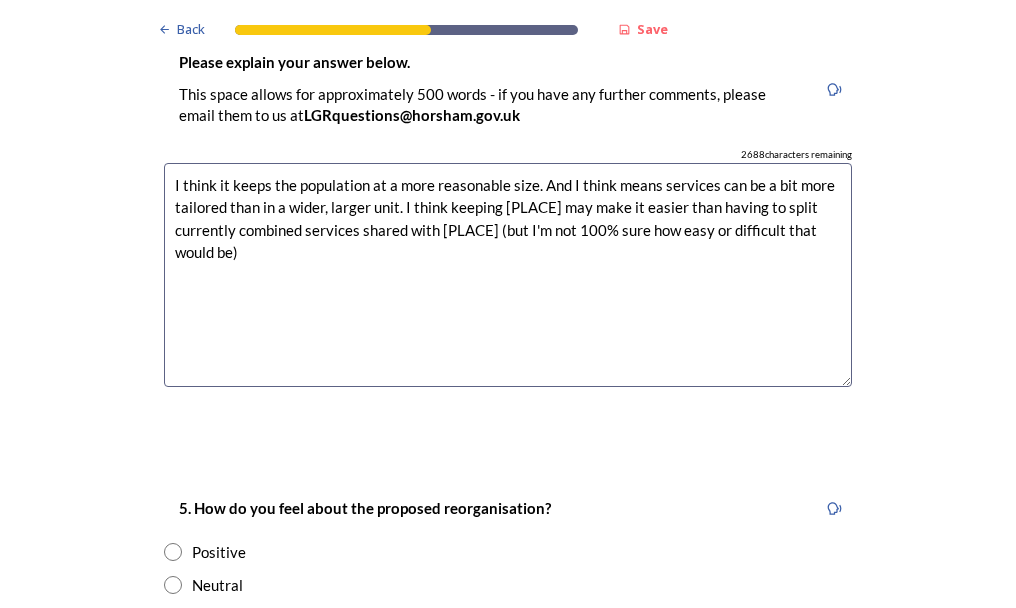 click on "I think it keeps the population at a more reasonable size. And I think means services can be a bit more tailored than in a wider, larger unit. I think keeping [PLACE] may make it easier than having to split currently combined services shared with [PLACE] (but I'm not 100% sure how easy or difficult that would be)" at bounding box center (508, 275) 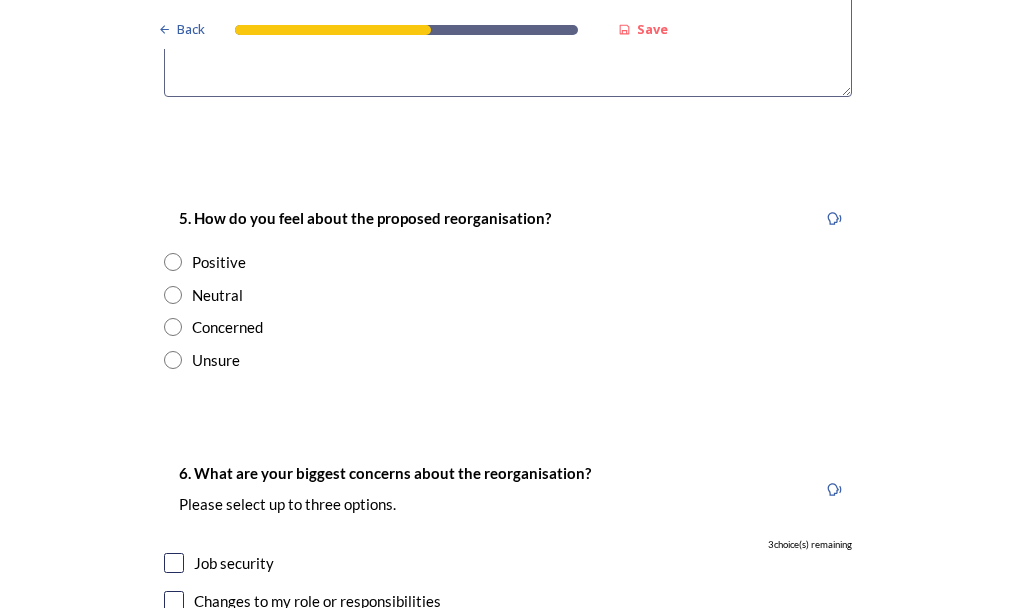 scroll, scrollTop: 3500, scrollLeft: 0, axis: vertical 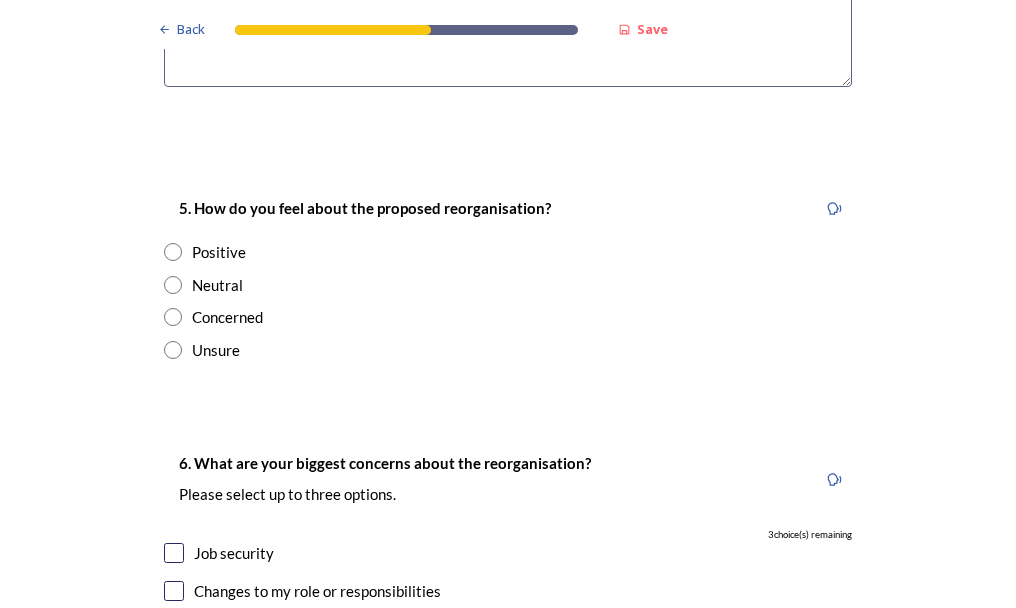 type on "I think it keeps the population at a more reasonable size. And I think means services can be a bit more tailored than in a wider, larger unit. I think keeping Adur may make it easier than having to split currently combined services shared with [CITY] (but I'm not 100% sure how easy or difficult it would be to split them as not sure what they share)" 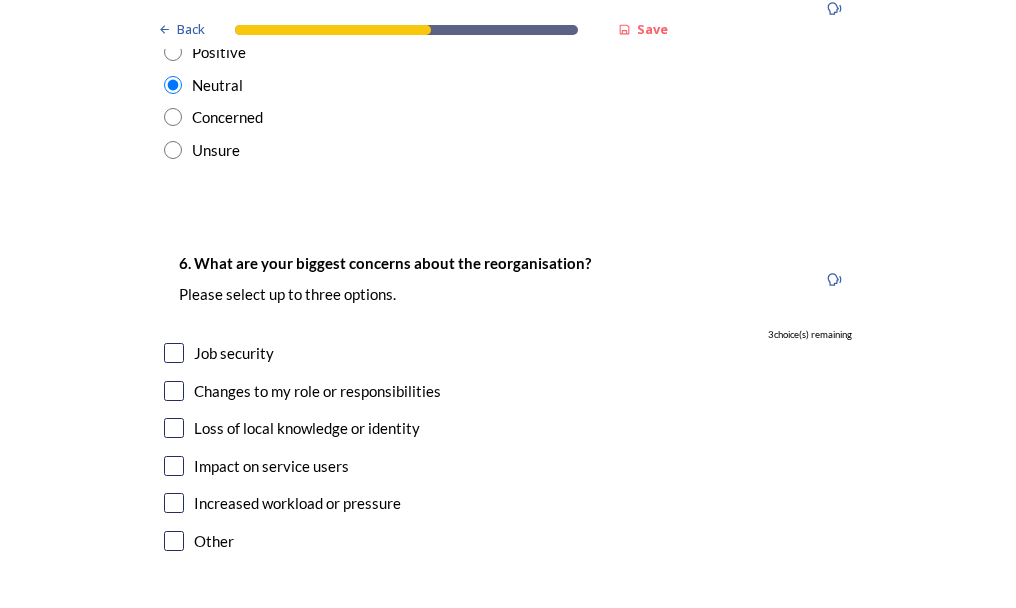 scroll, scrollTop: 3800, scrollLeft: 0, axis: vertical 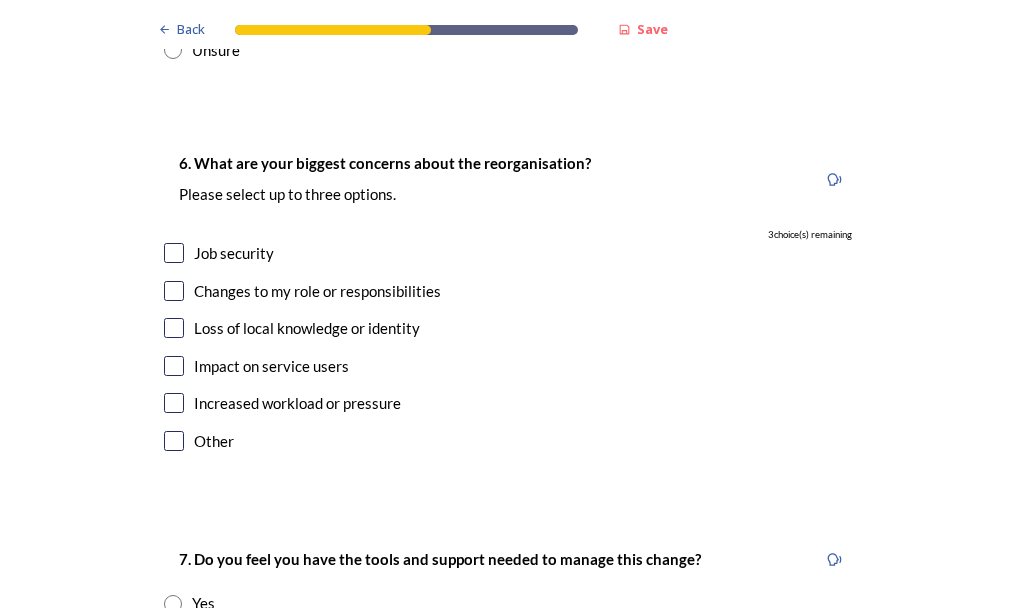 click at bounding box center (174, 253) 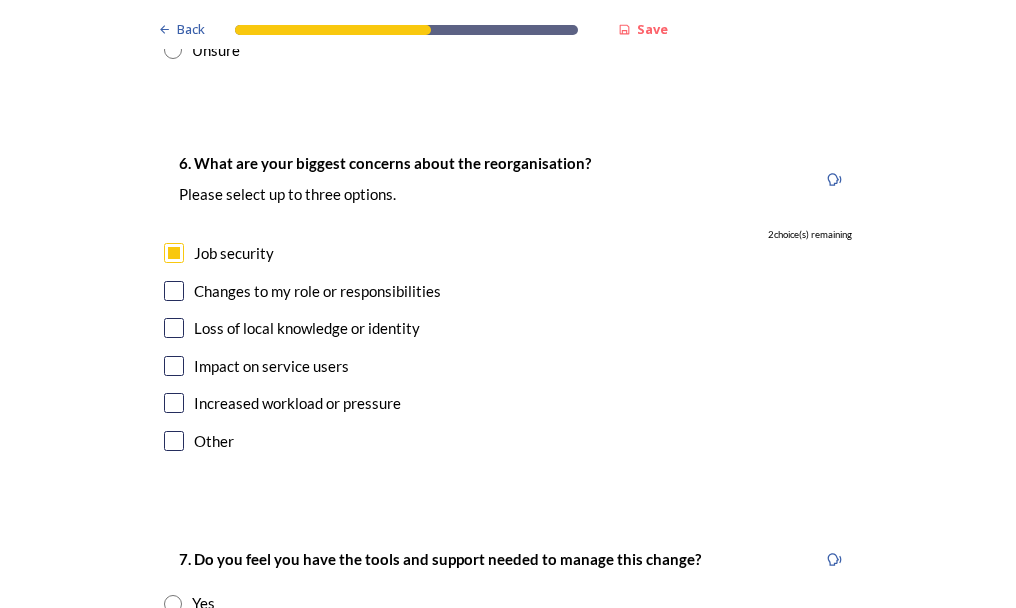 click at bounding box center (174, 328) 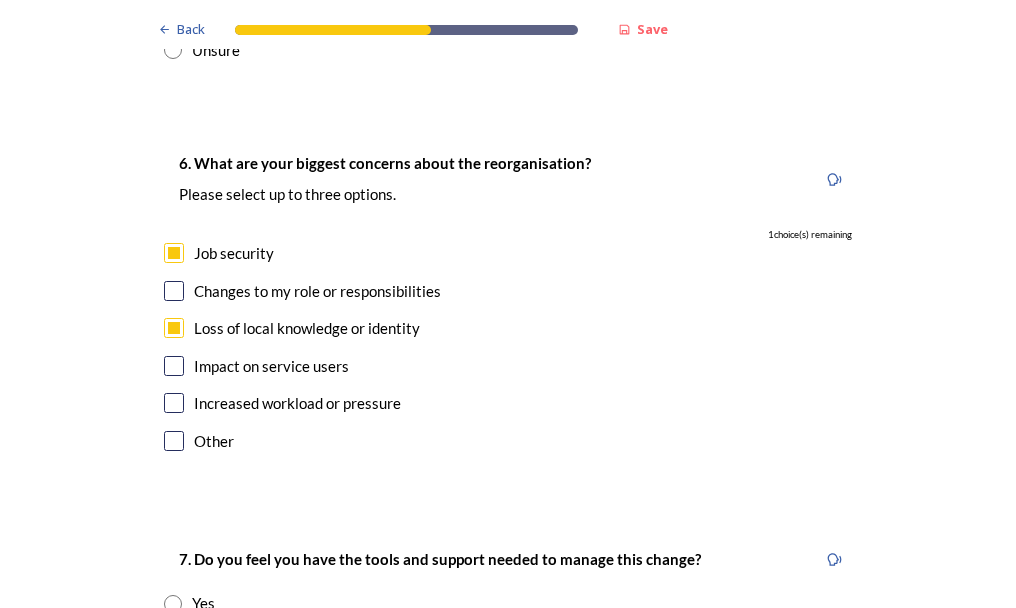 click at bounding box center (174, 291) 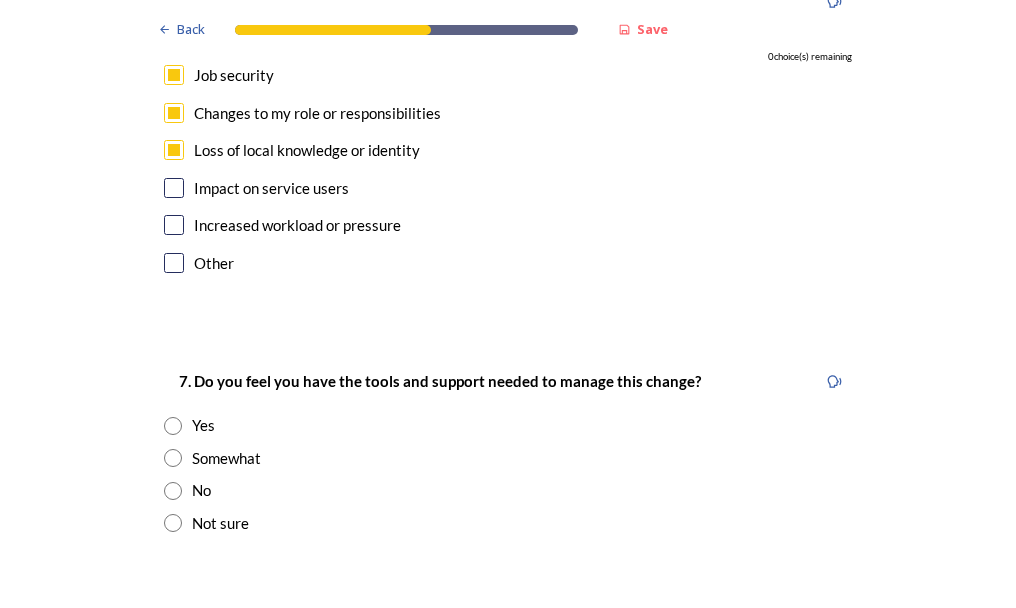scroll, scrollTop: 4000, scrollLeft: 0, axis: vertical 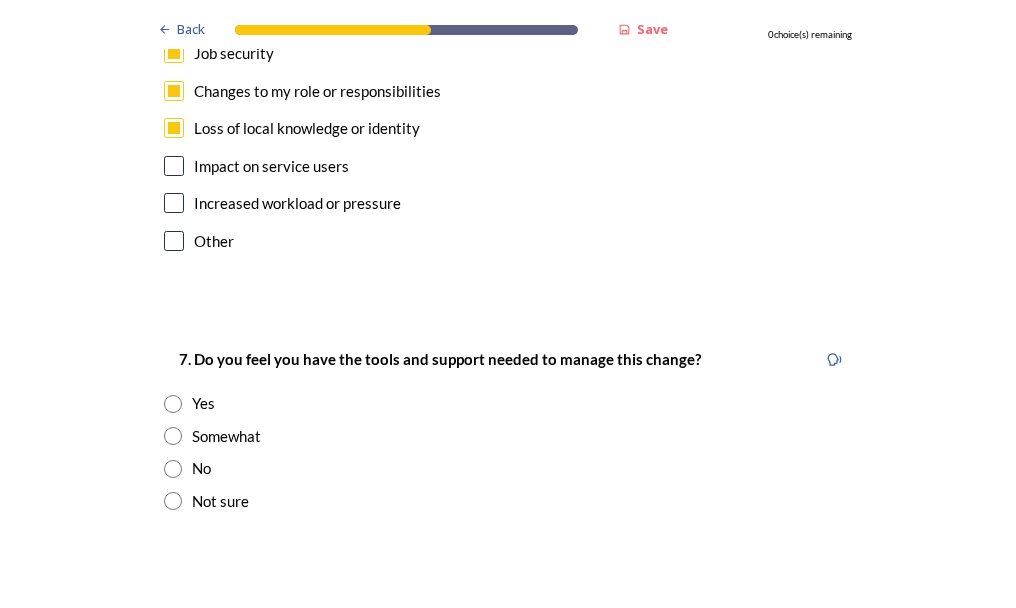 click at bounding box center [173, 501] 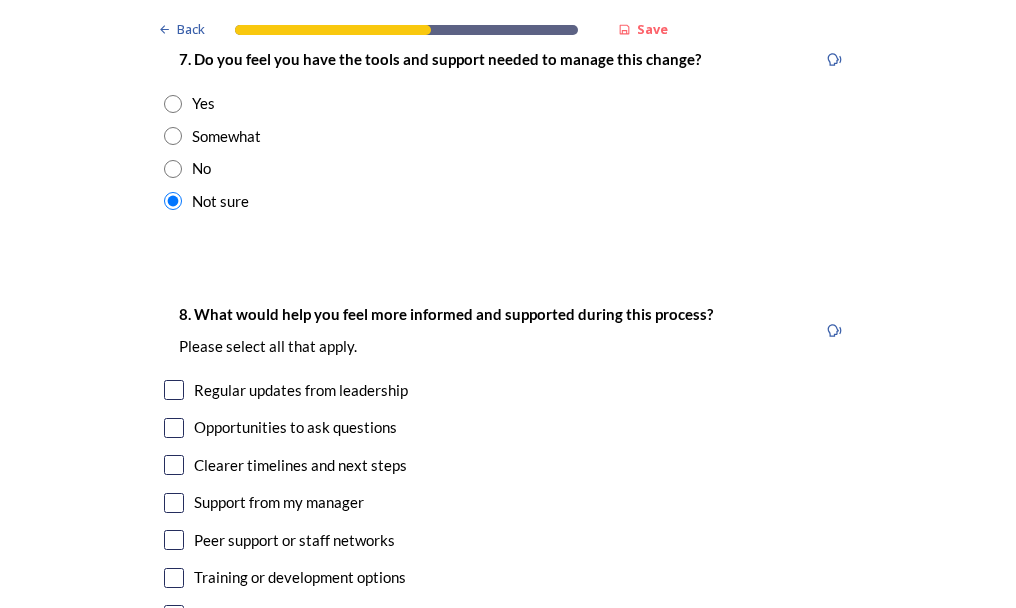 scroll, scrollTop: 4400, scrollLeft: 0, axis: vertical 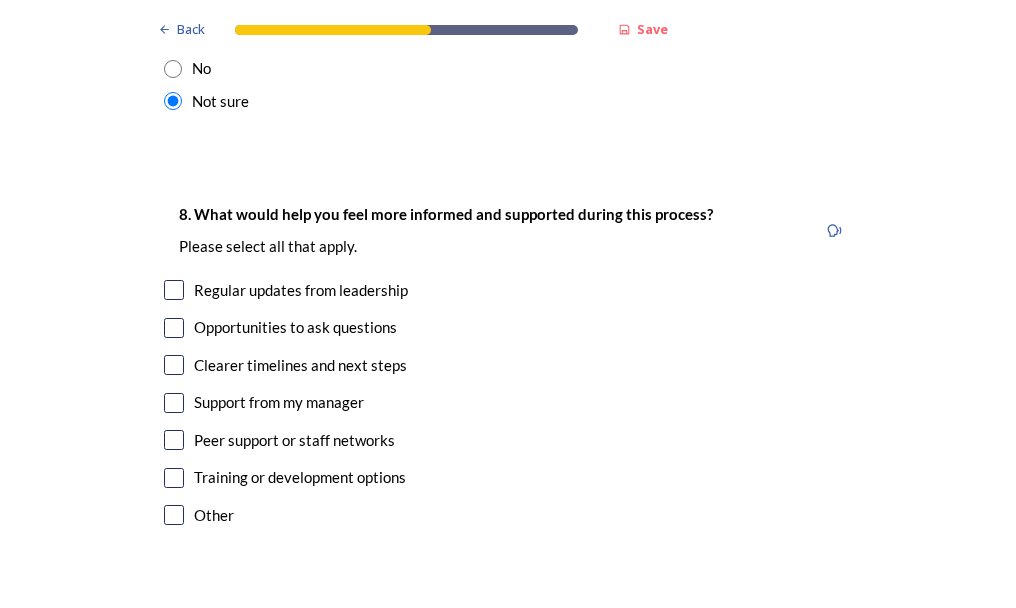 click at bounding box center (174, 290) 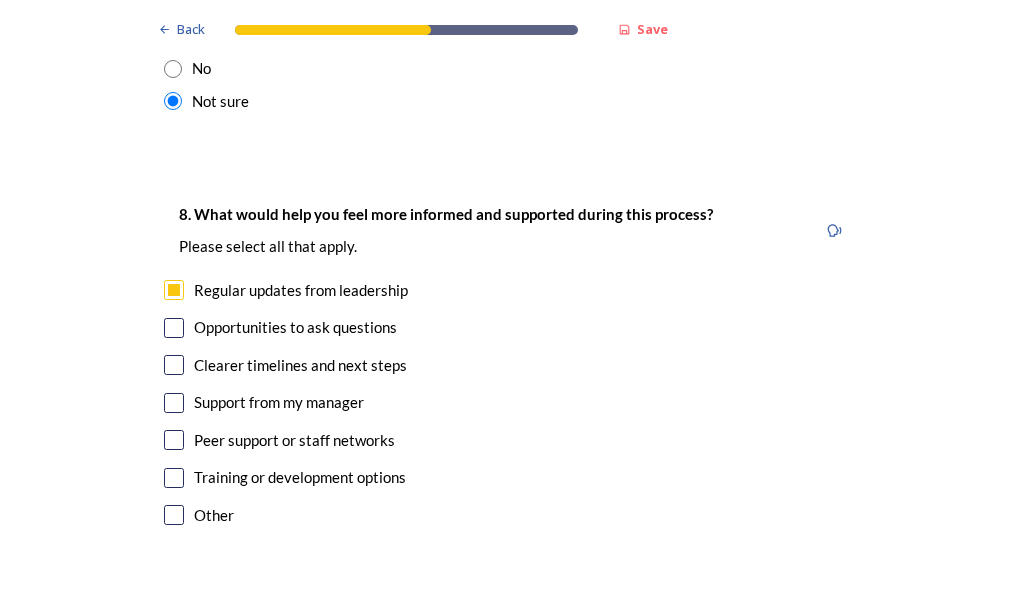 click at bounding box center [174, 328] 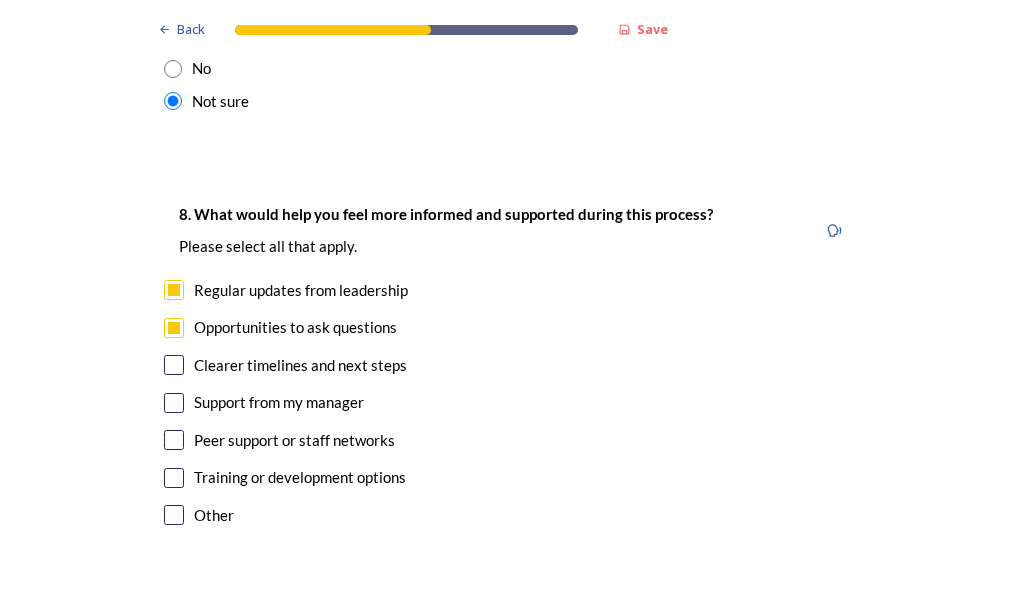 click at bounding box center [174, 365] 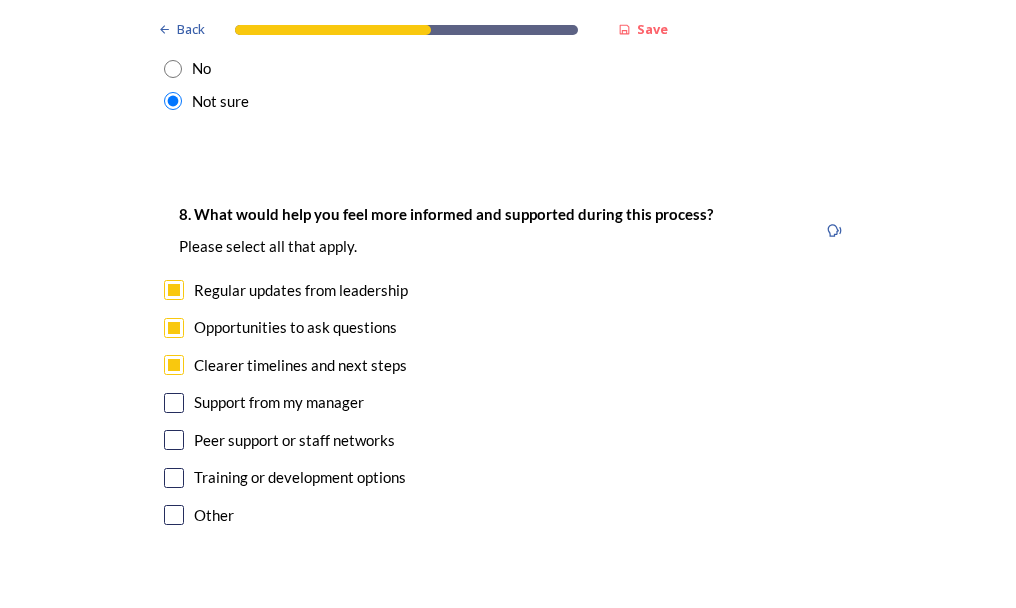 click at bounding box center [174, 403] 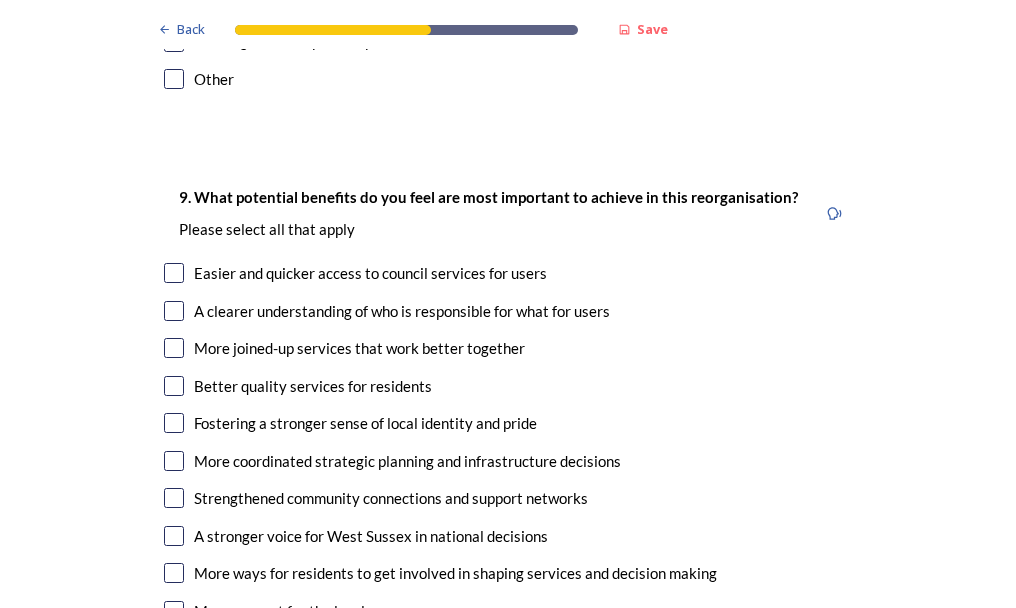 scroll, scrollTop: 4900, scrollLeft: 0, axis: vertical 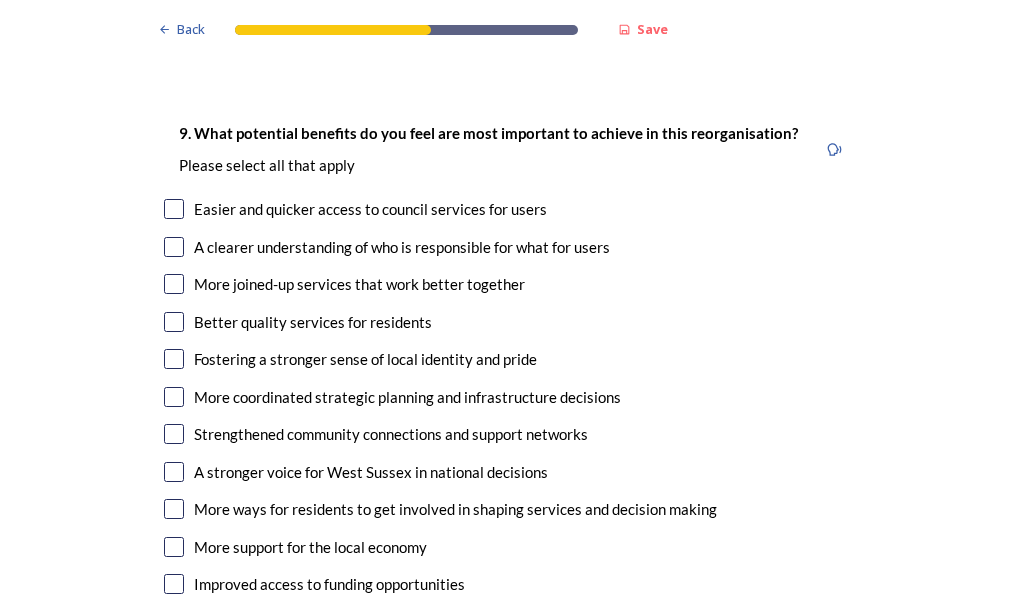 click at bounding box center (174, 284) 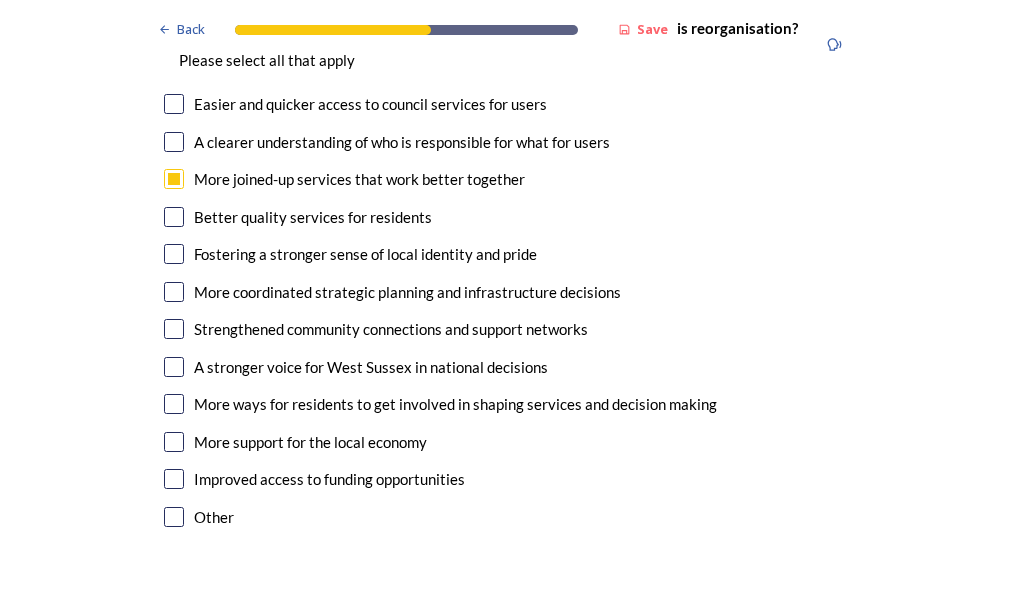 scroll, scrollTop: 5000, scrollLeft: 0, axis: vertical 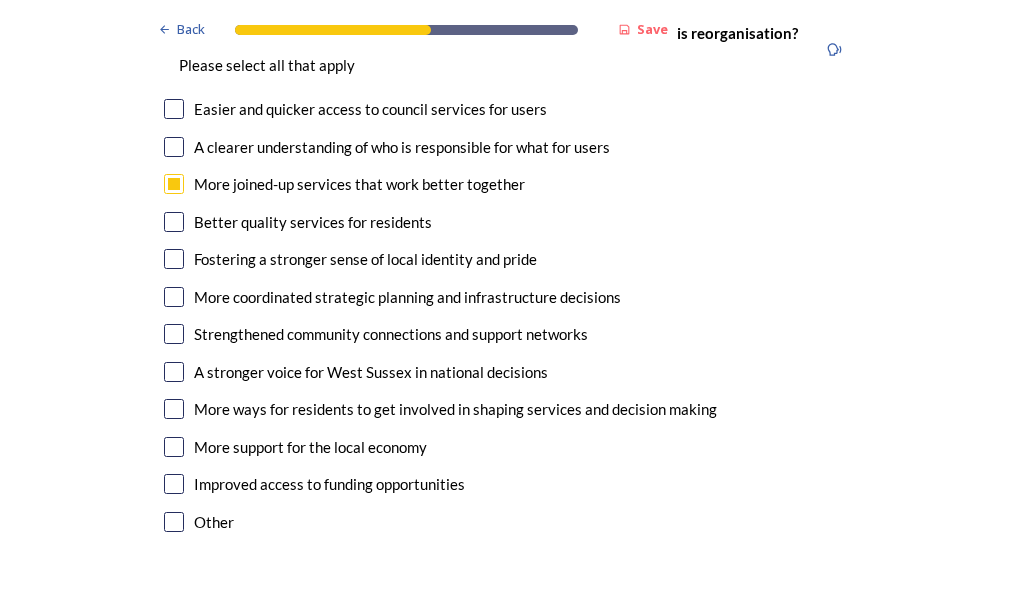 click on "More coordinated strategic planning and infrastructure decisions" at bounding box center (508, 297) 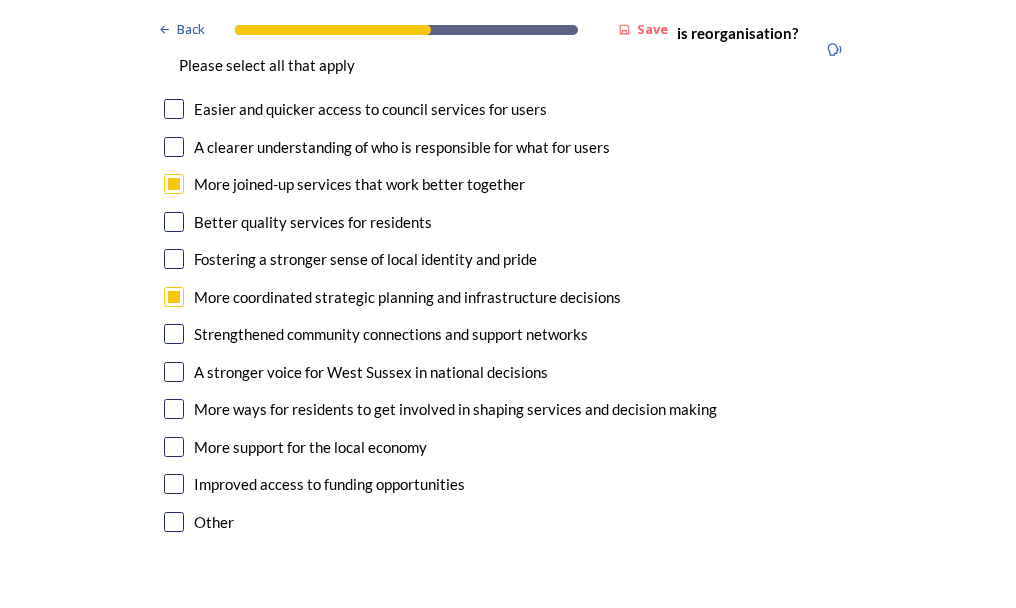 checkbox on "true" 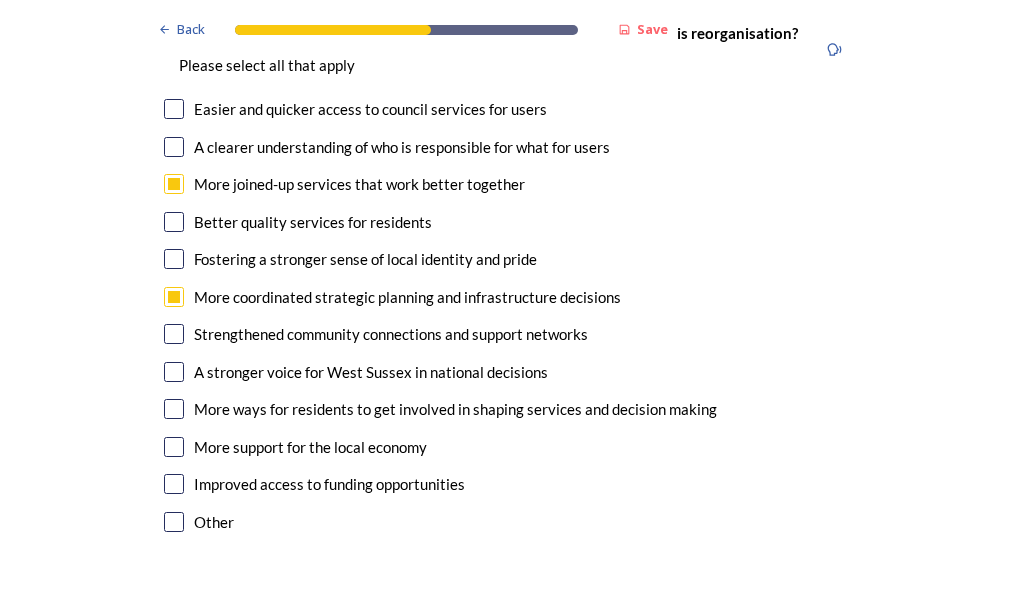 click at bounding box center [174, 372] 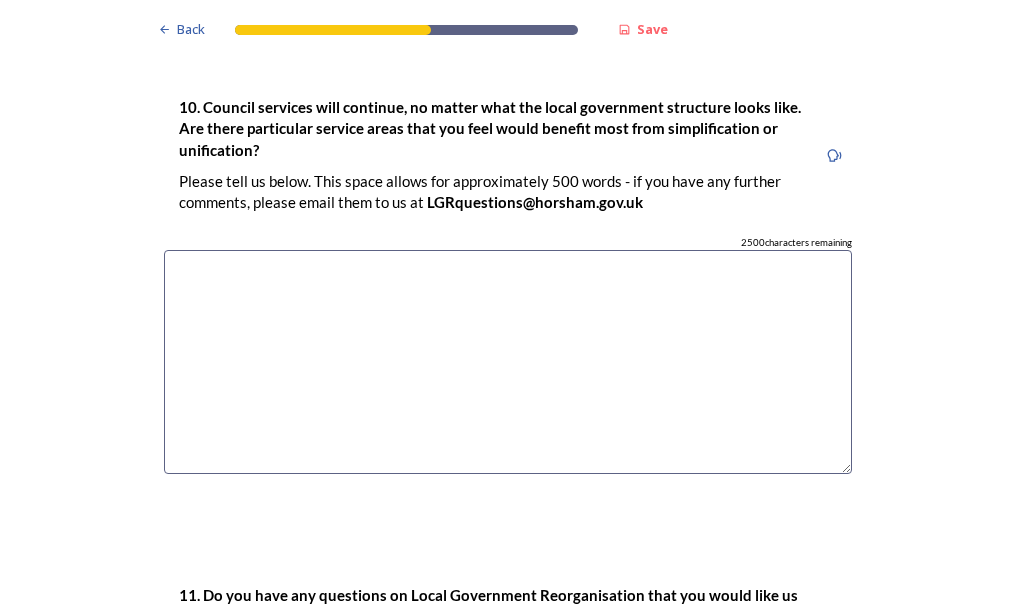 scroll, scrollTop: 5500, scrollLeft: 0, axis: vertical 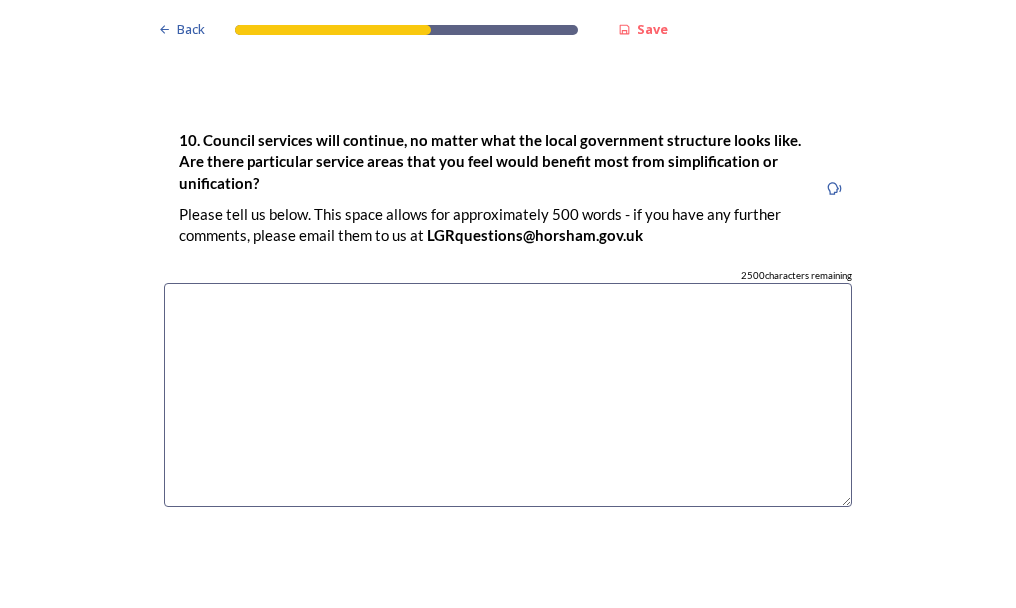 click at bounding box center [508, 395] 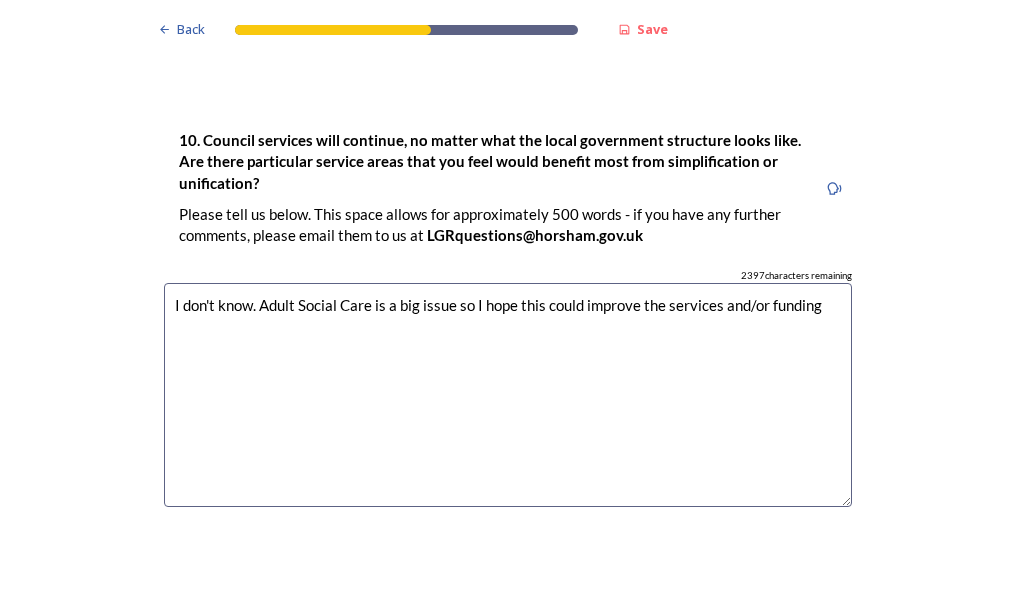 drag, startPoint x: 824, startPoint y: 308, endPoint x: 161, endPoint y: 296, distance: 663.1086 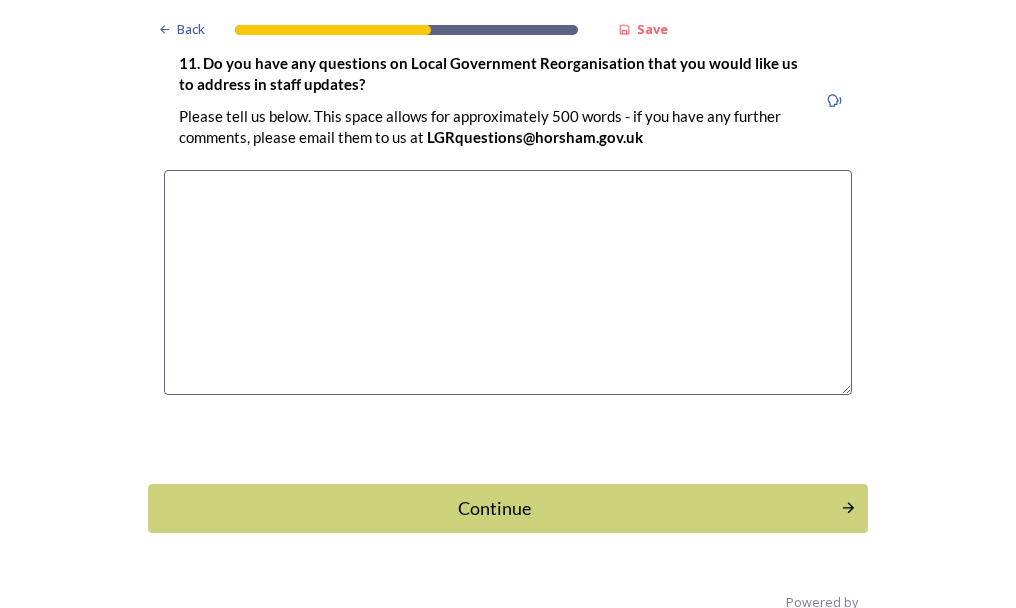 scroll, scrollTop: 6100, scrollLeft: 0, axis: vertical 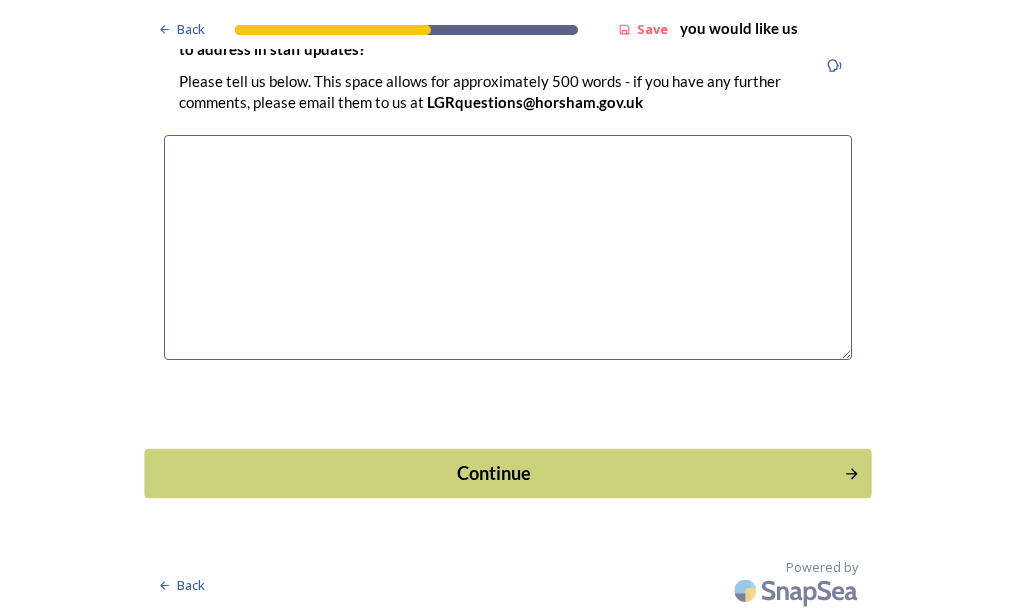 type on "I don't know. Adult Social Care is a big issue so I hope this could improve the services and/or funding" 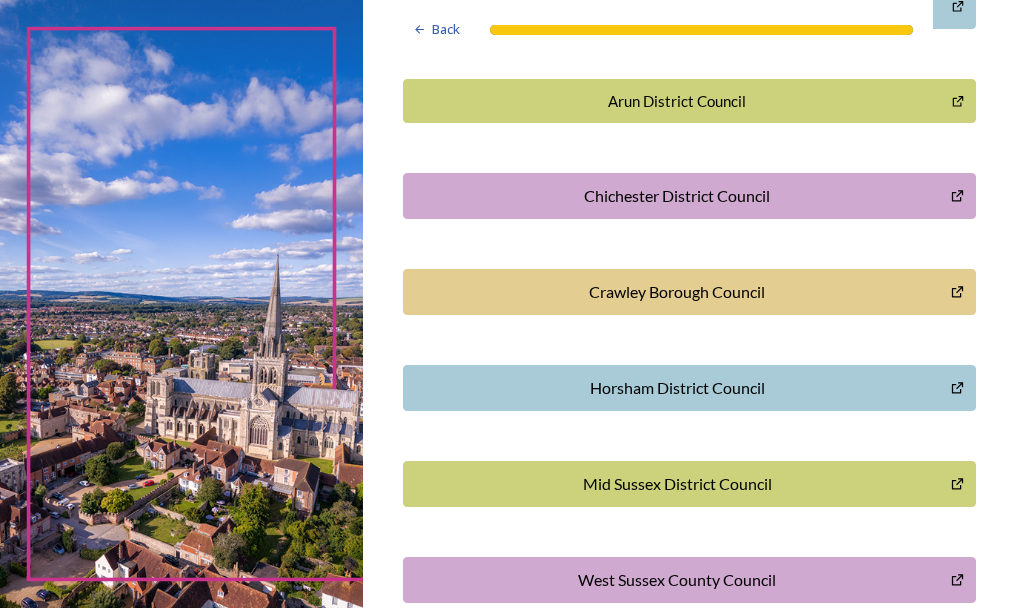 scroll, scrollTop: 705, scrollLeft: 0, axis: vertical 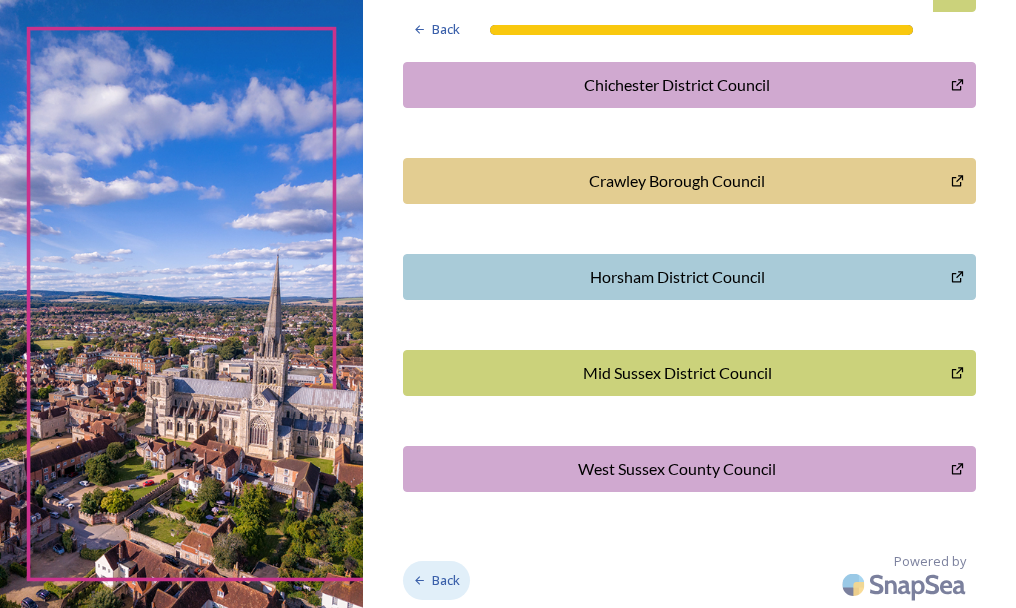 click on "Back" at bounding box center [446, 580] 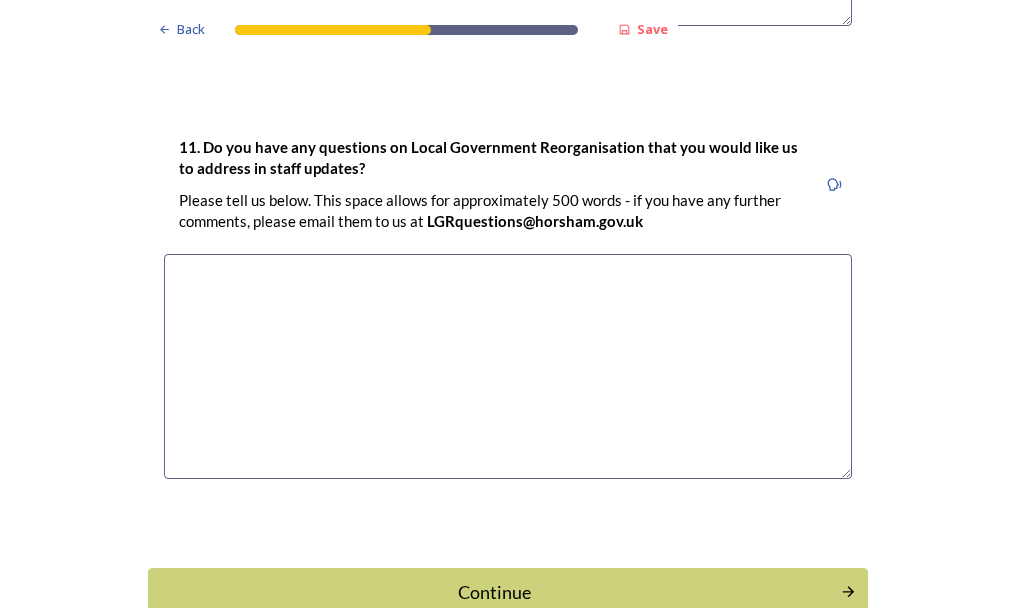 scroll, scrollTop: 6106, scrollLeft: 0, axis: vertical 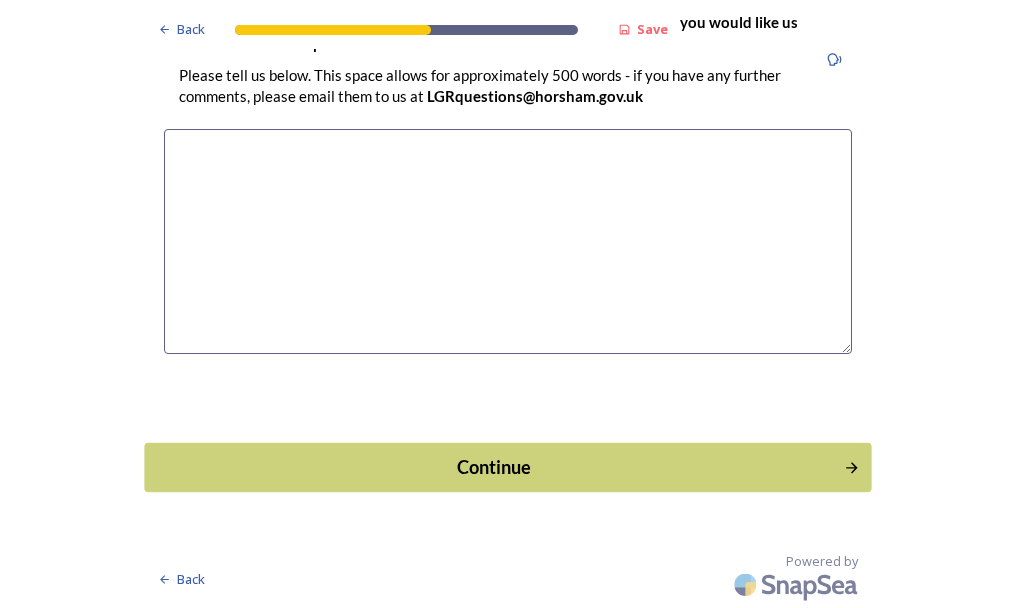 click on "Continue" at bounding box center [507, 466] 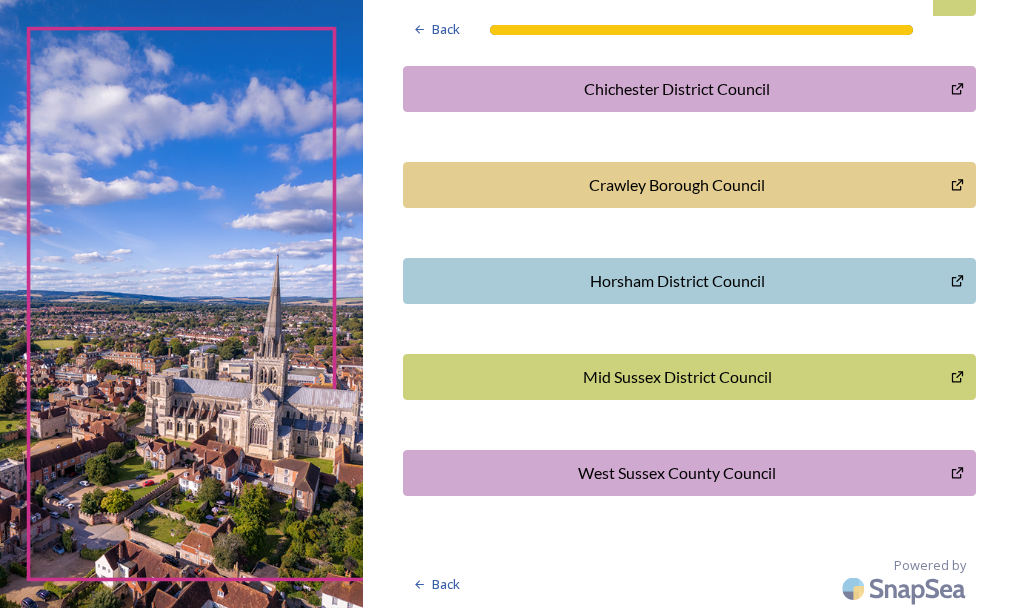 scroll, scrollTop: 705, scrollLeft: 0, axis: vertical 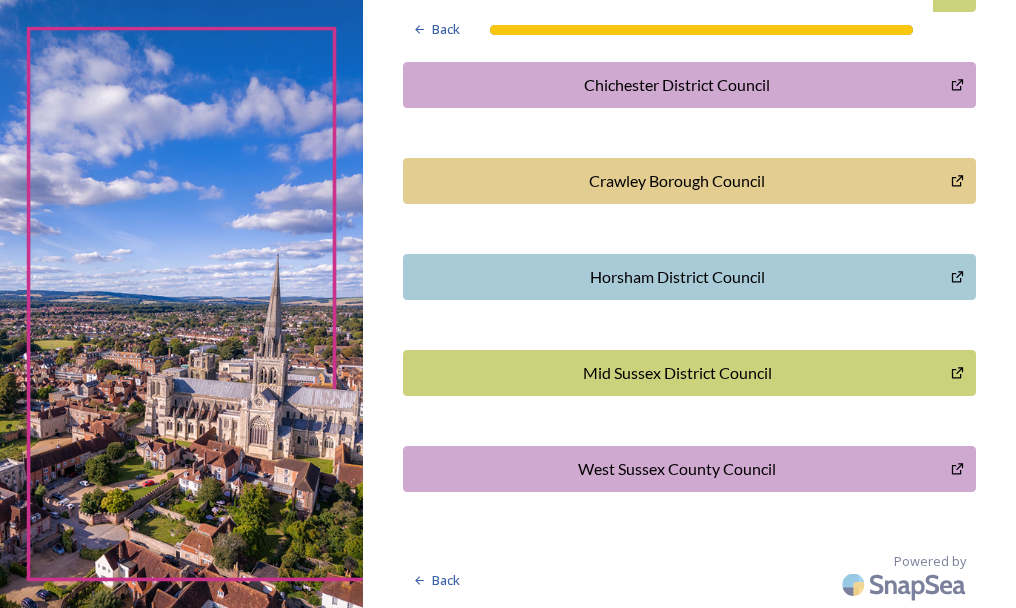click on "Chichester District Council" at bounding box center [689, 85] 